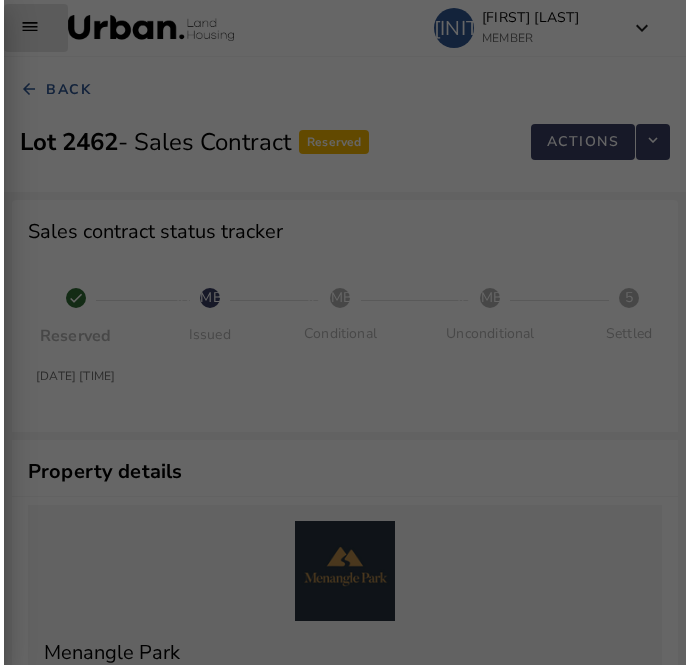 scroll, scrollTop: 1707, scrollLeft: 0, axis: vertical 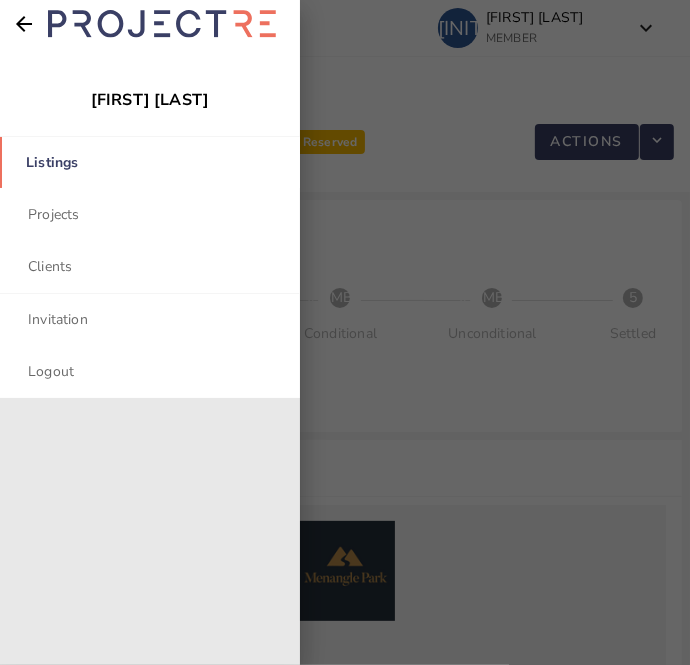 click on "Listings" at bounding box center [150, 162] 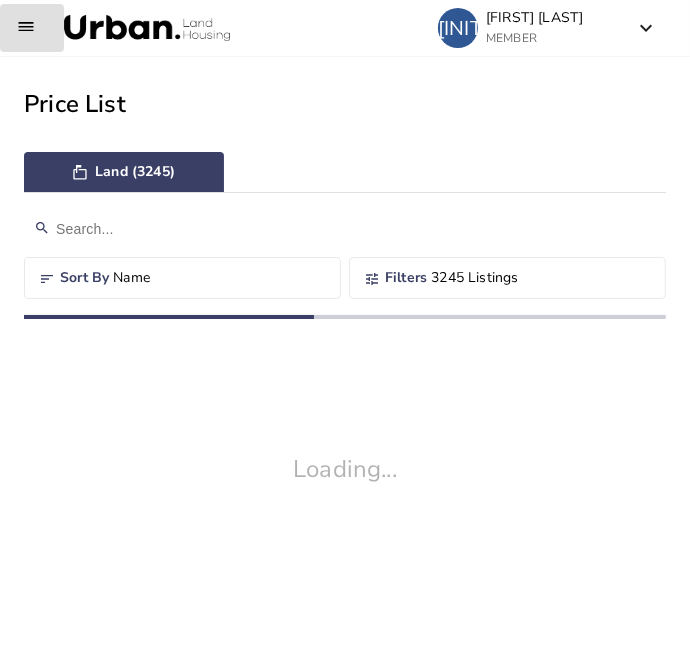 click at bounding box center (345, 229) 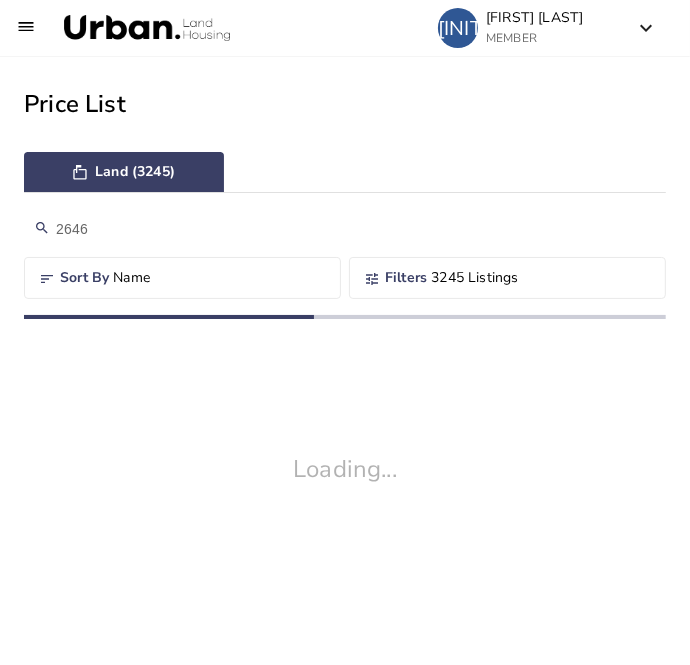 type on "2646" 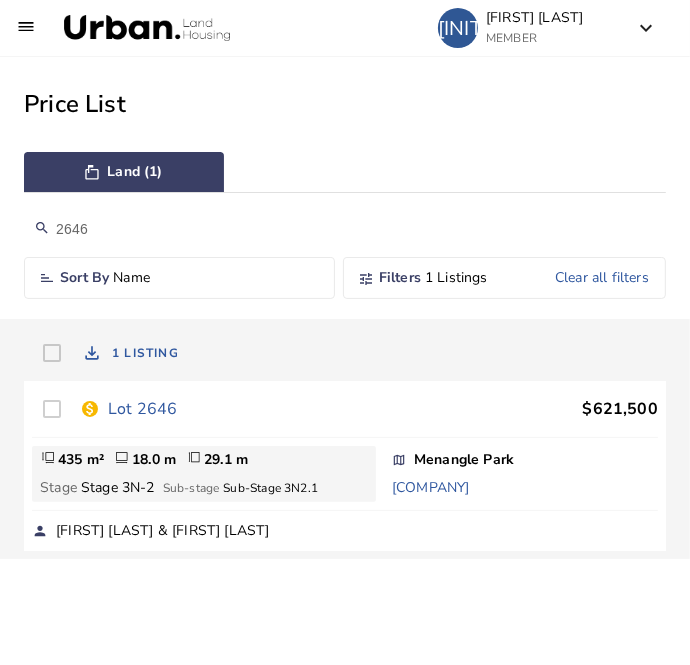 click on "Lot 2646" at bounding box center [142, 409] 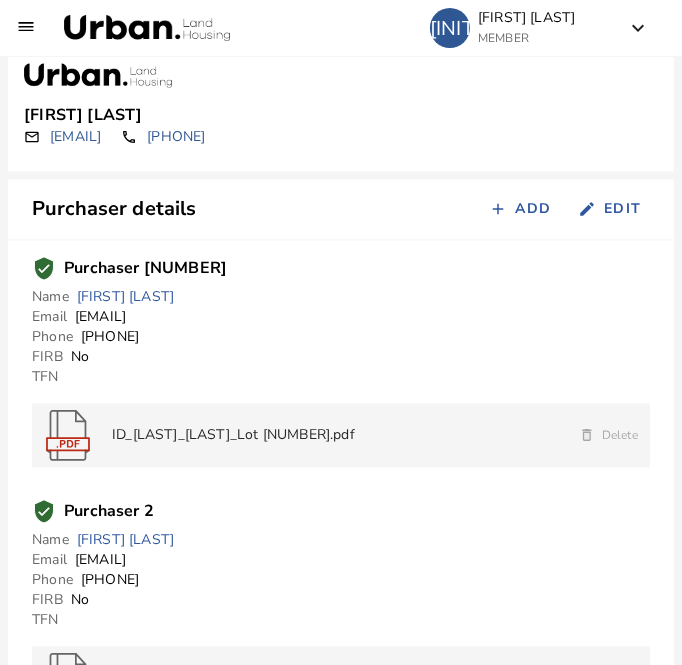 scroll, scrollTop: 1835, scrollLeft: 0, axis: vertical 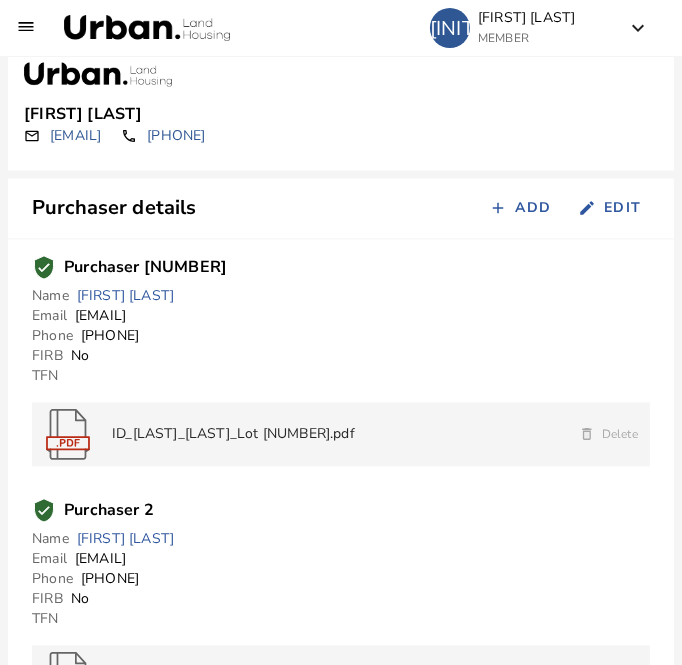 drag, startPoint x: 221, startPoint y: 316, endPoint x: 75, endPoint y: 324, distance: 146.21901 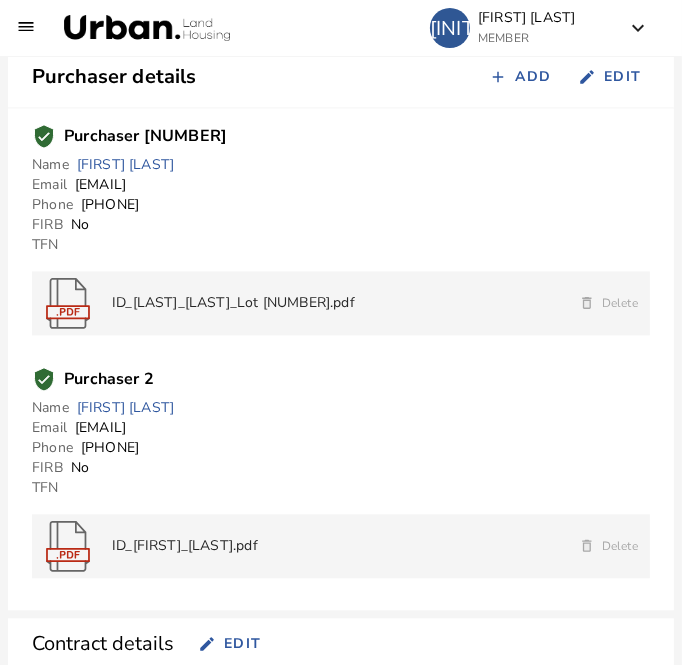 scroll, scrollTop: 1966, scrollLeft: 0, axis: vertical 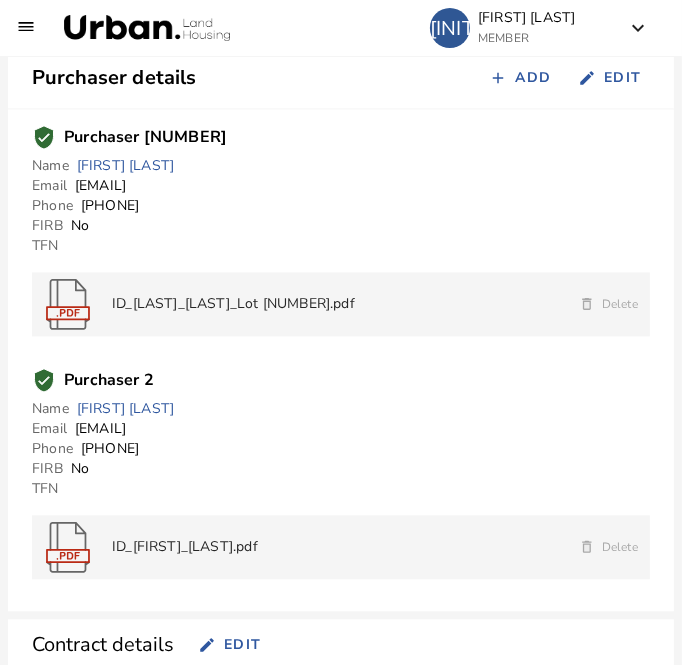 drag, startPoint x: 225, startPoint y: 430, endPoint x: 77, endPoint y: 430, distance: 148 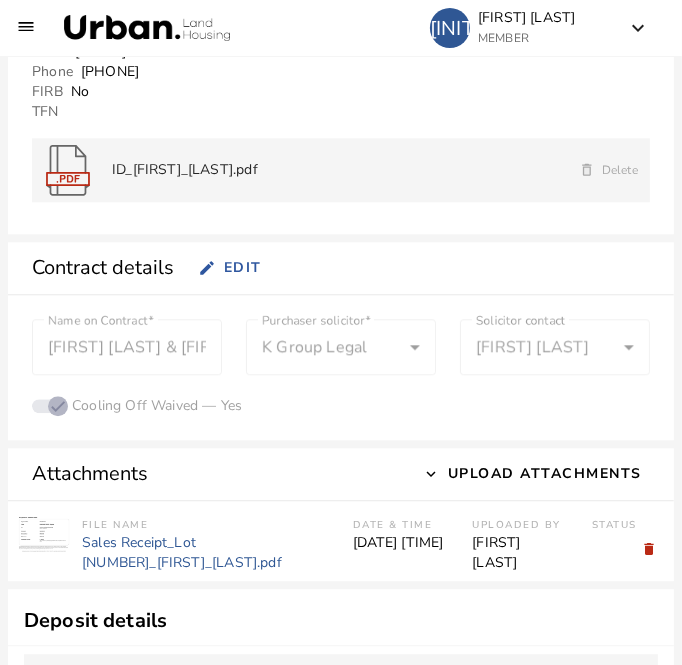 scroll, scrollTop: 2344, scrollLeft: 0, axis: vertical 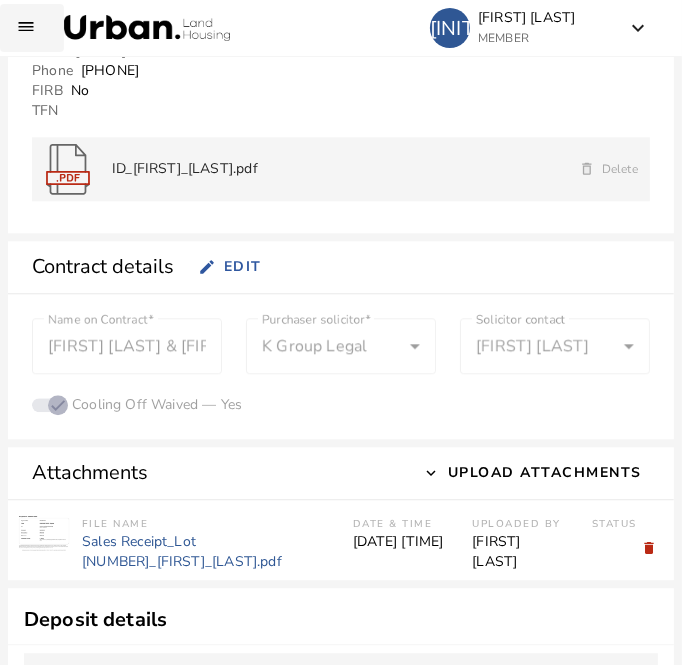 click at bounding box center [32, 28] 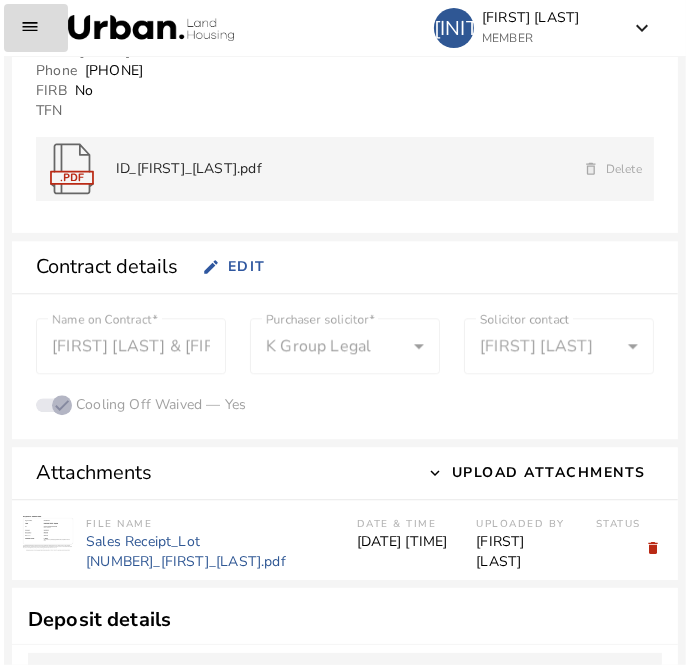 scroll, scrollTop: 2355, scrollLeft: 0, axis: vertical 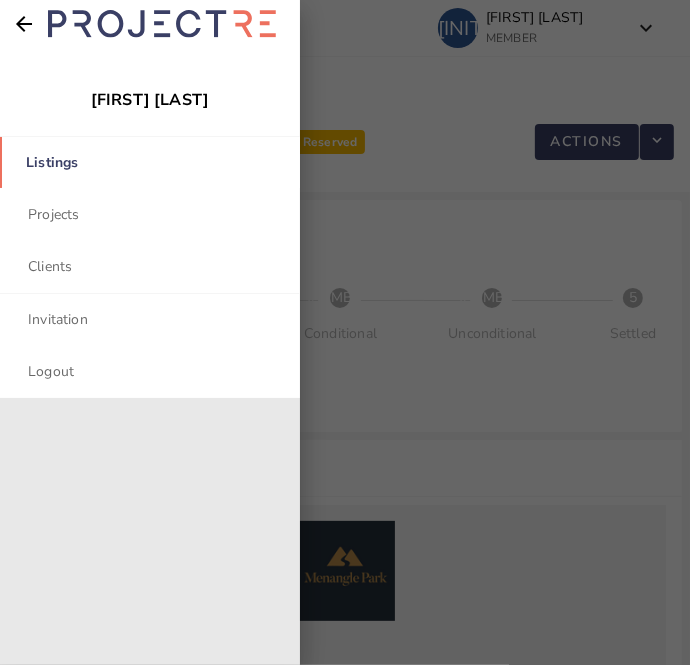 click on "Listings" at bounding box center [150, 162] 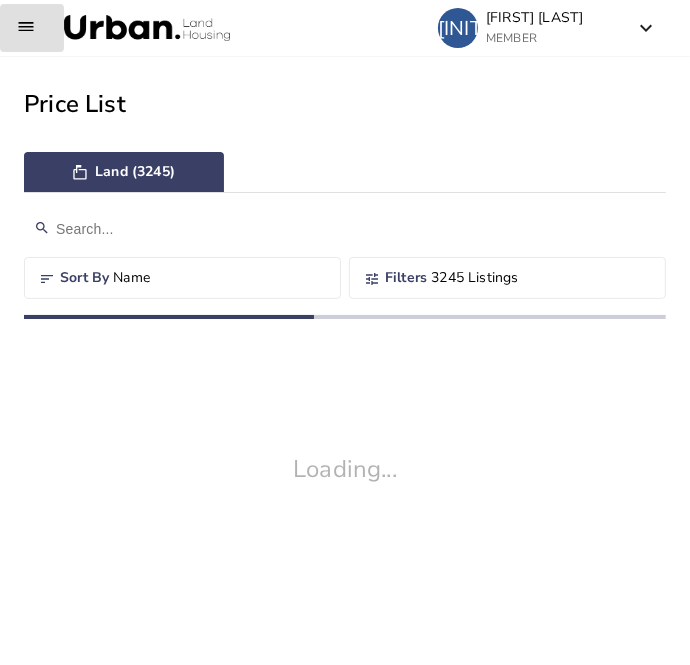 click at bounding box center [345, 229] 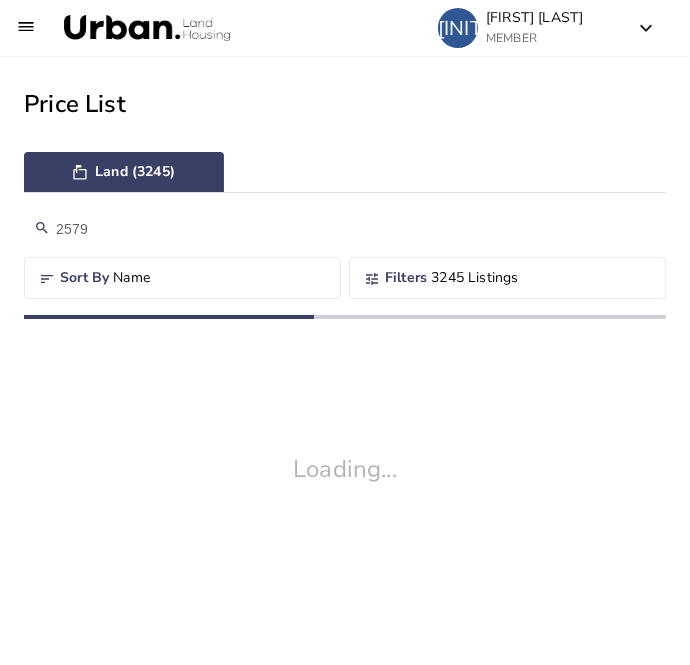 type on "2579" 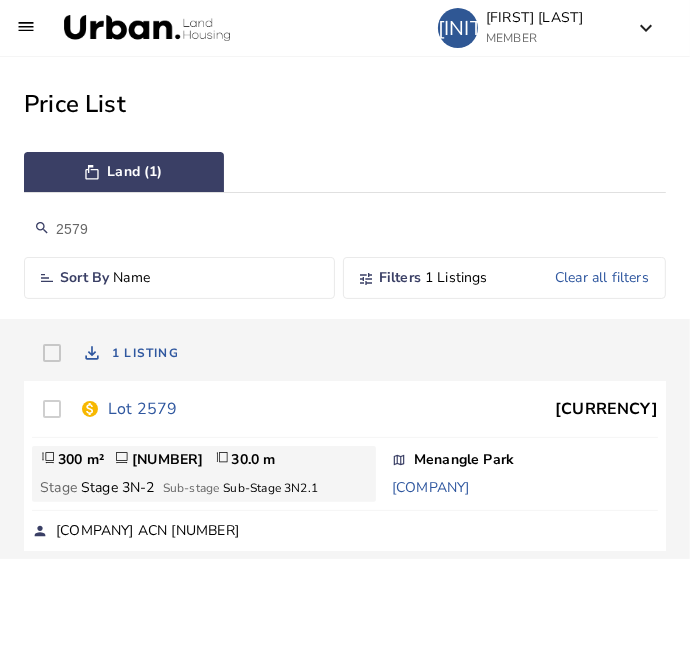 click on "Lot 2579" at bounding box center [142, 409] 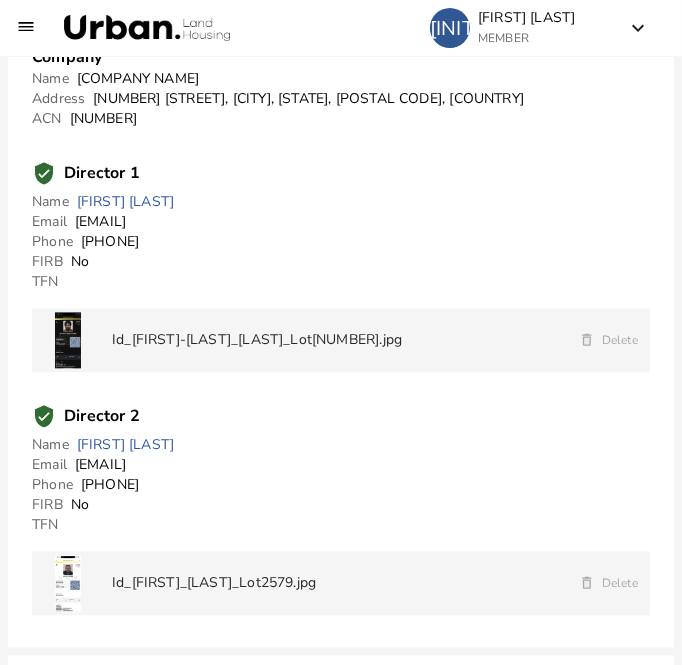 scroll, scrollTop: 2035, scrollLeft: 0, axis: vertical 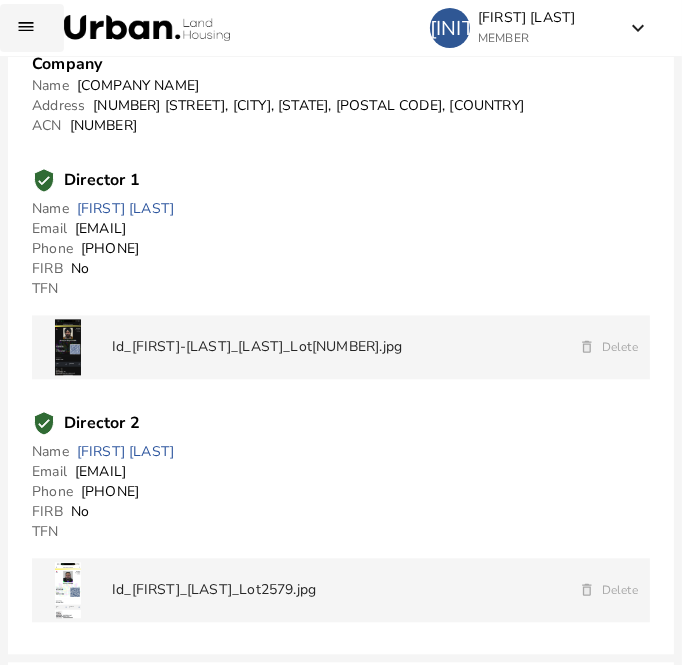 click at bounding box center [32, 28] 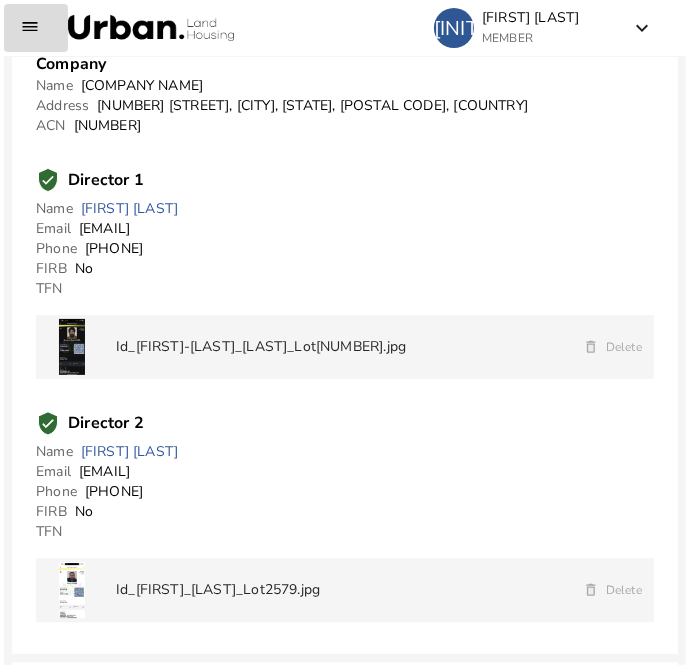 scroll, scrollTop: 2046, scrollLeft: 0, axis: vertical 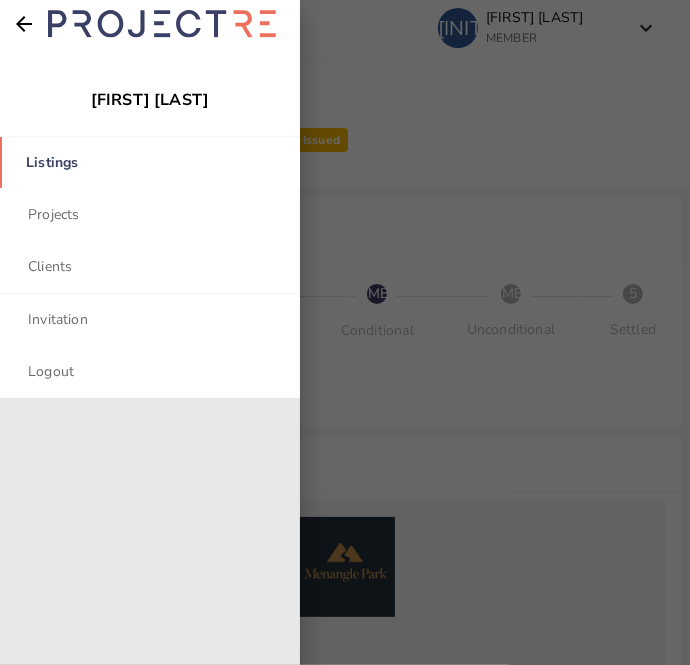 click on "Listings" at bounding box center [150, 162] 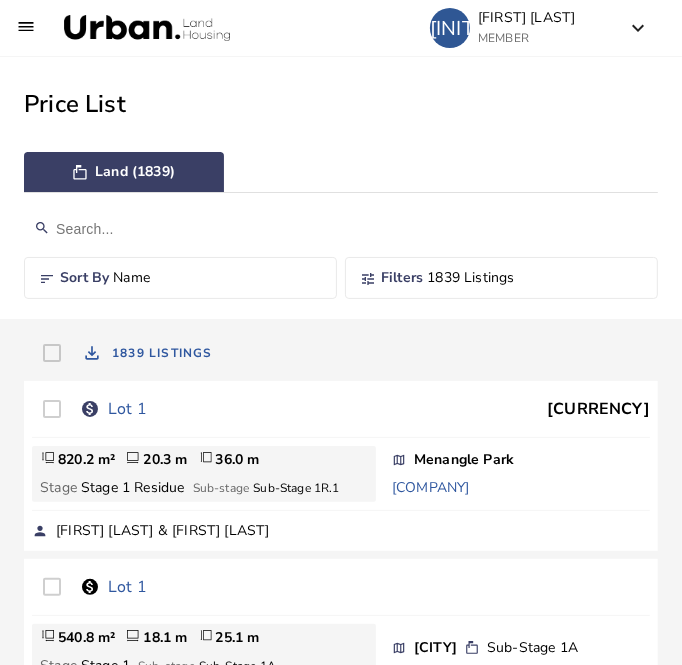 click at bounding box center [341, 229] 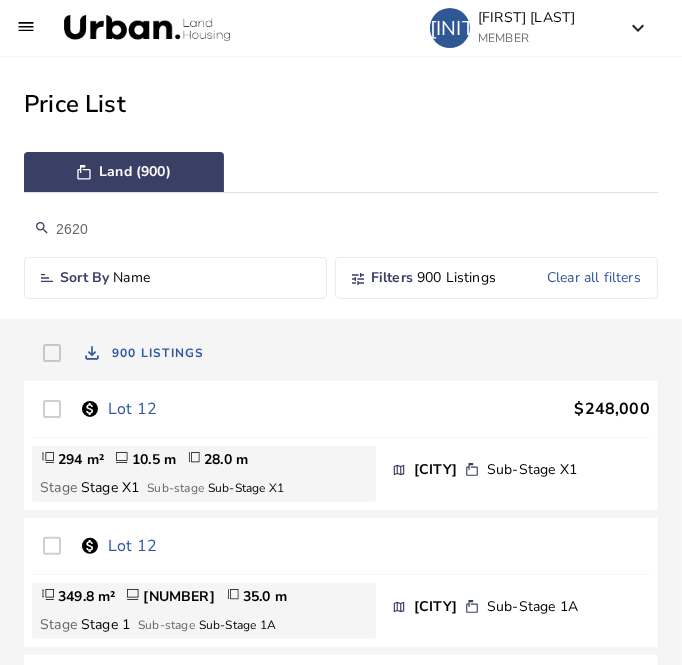 type on "2620" 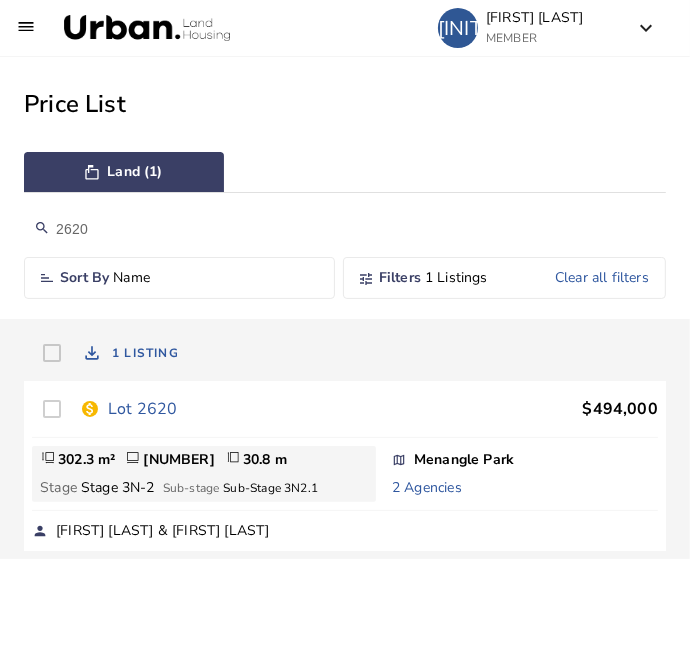 click on "Lot 2620" at bounding box center [142, 409] 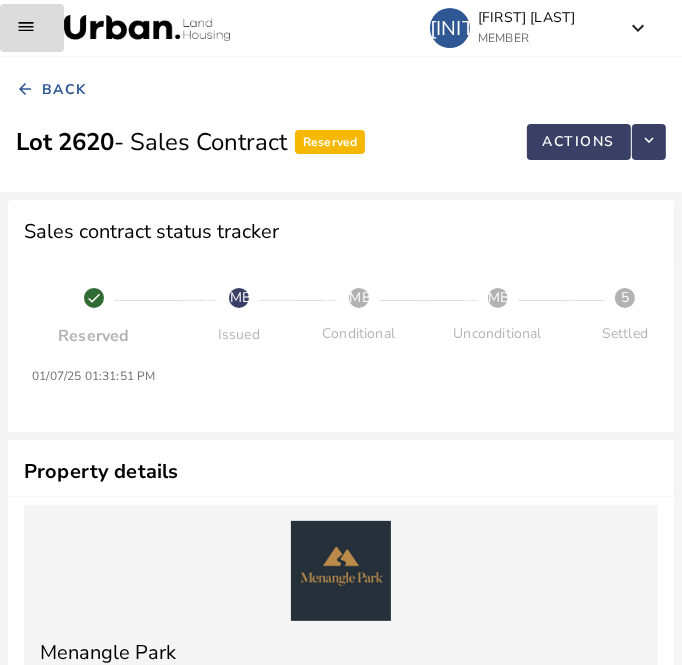 click at bounding box center (32, 28) 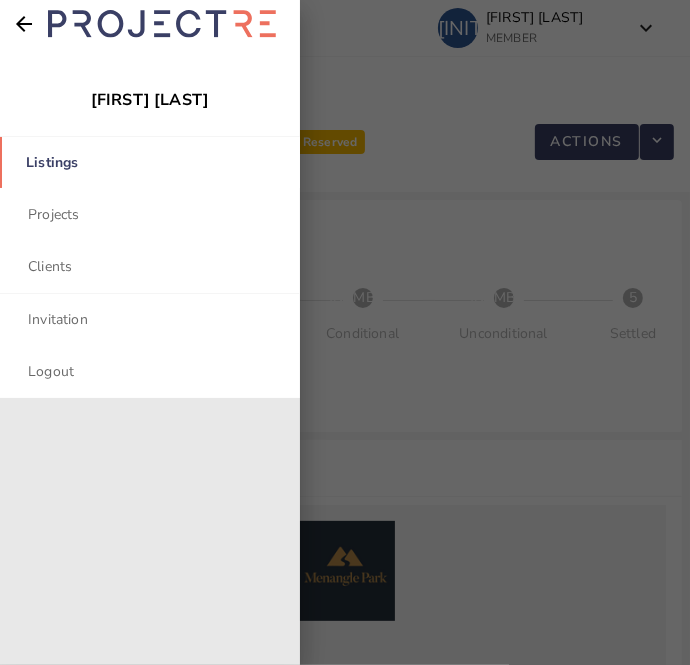click on "Listings" at bounding box center (150, 162) 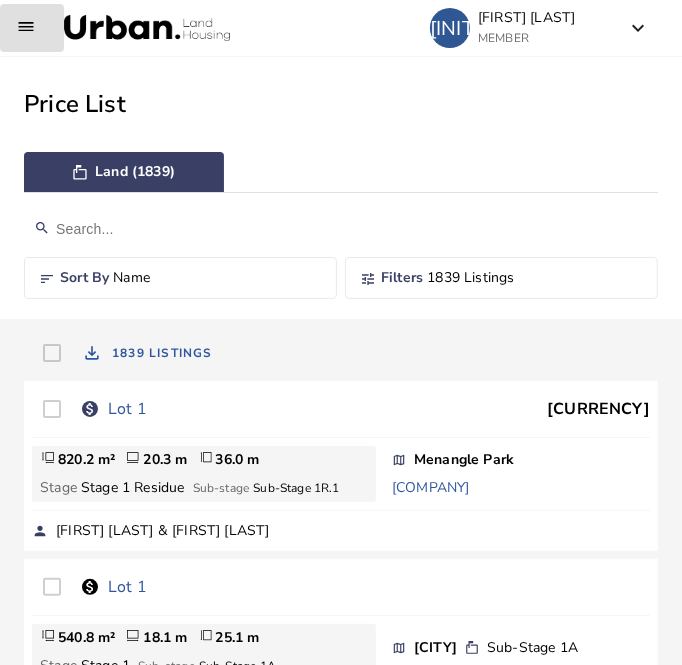 click at bounding box center [341, 229] 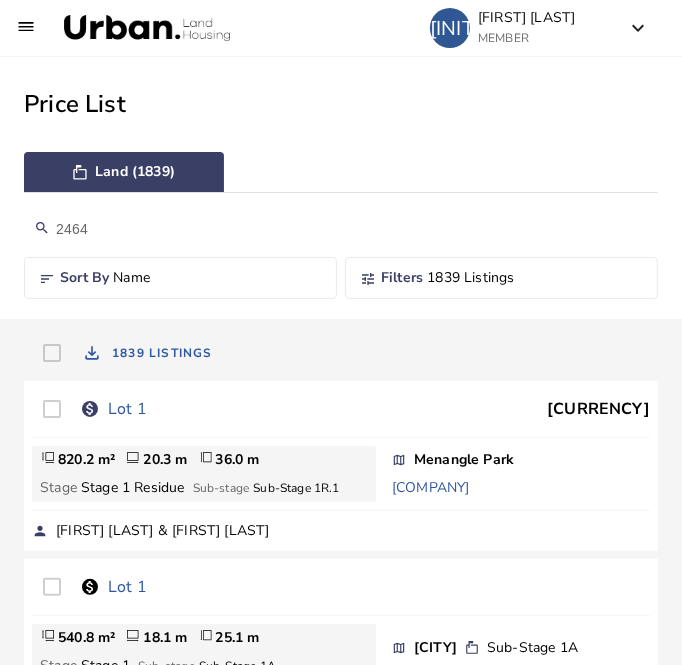 type on "2464" 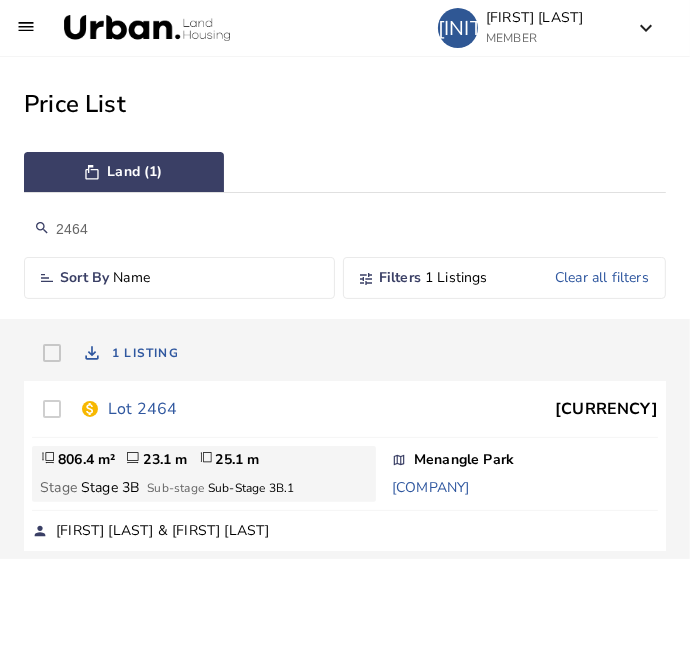 click on "Lot 2464" at bounding box center [142, 409] 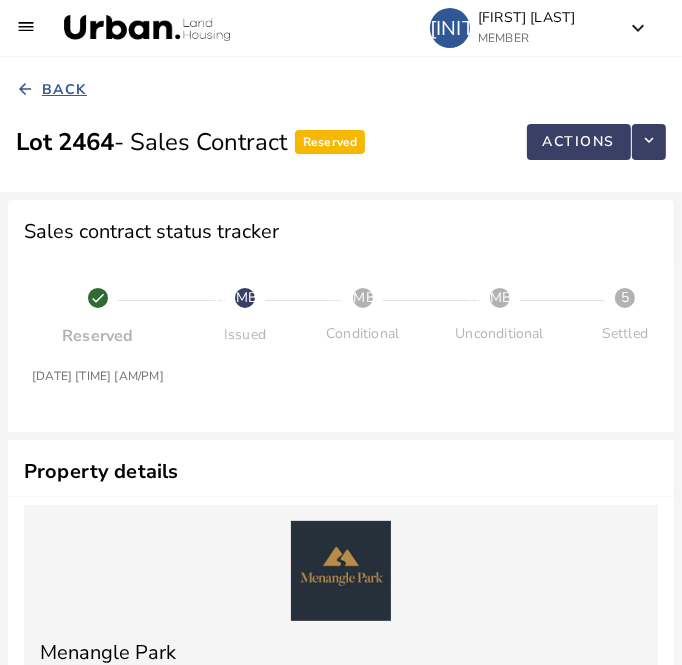 click on "Back" at bounding box center [64, 90] 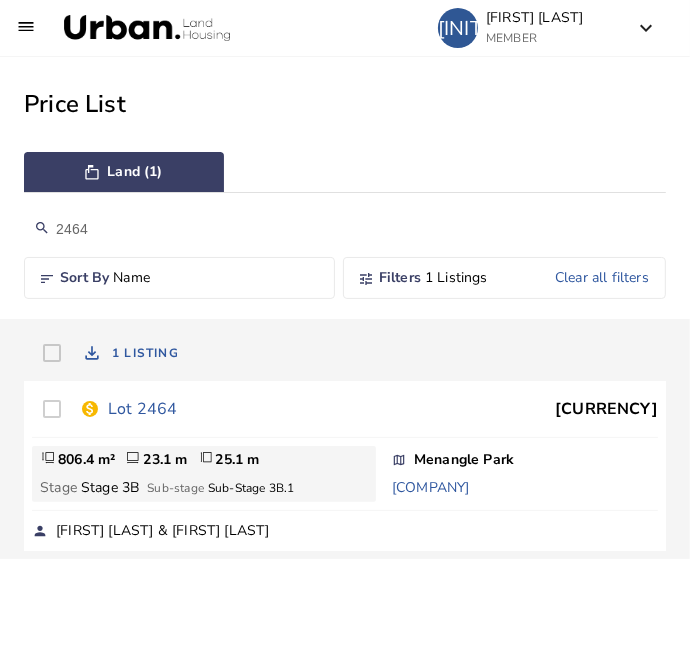 click on "2464" at bounding box center (345, 229) 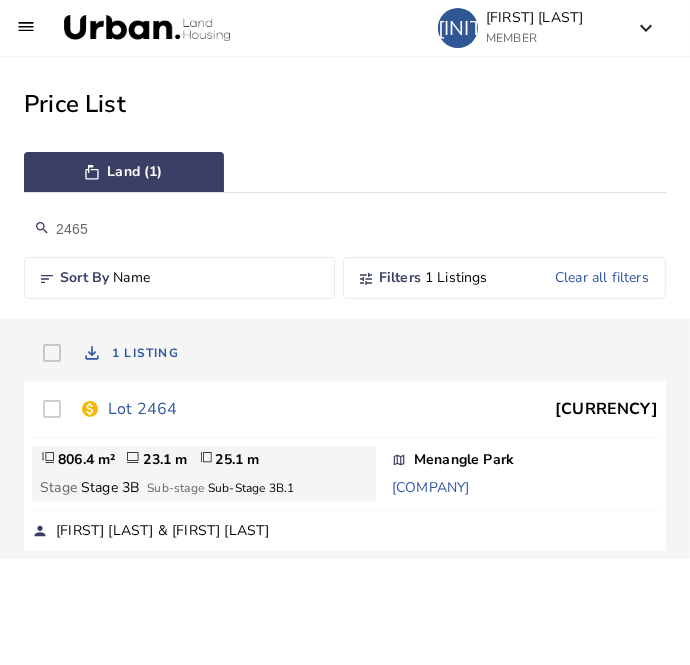 type on "2465" 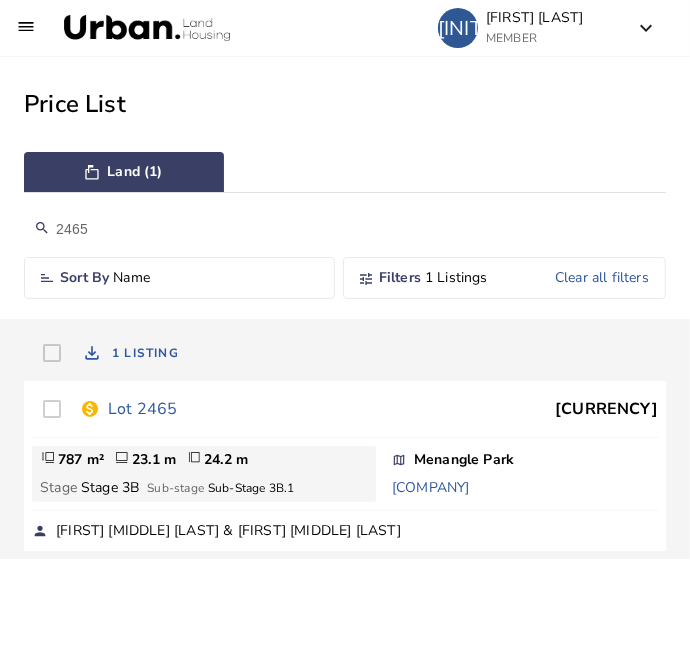 click on "Lot 2465" at bounding box center [142, 409] 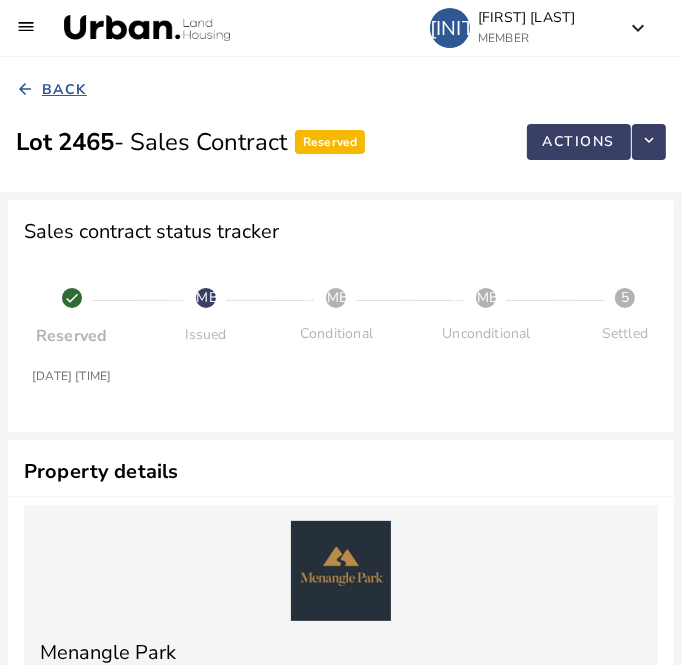 click on "Back" at bounding box center (64, 90) 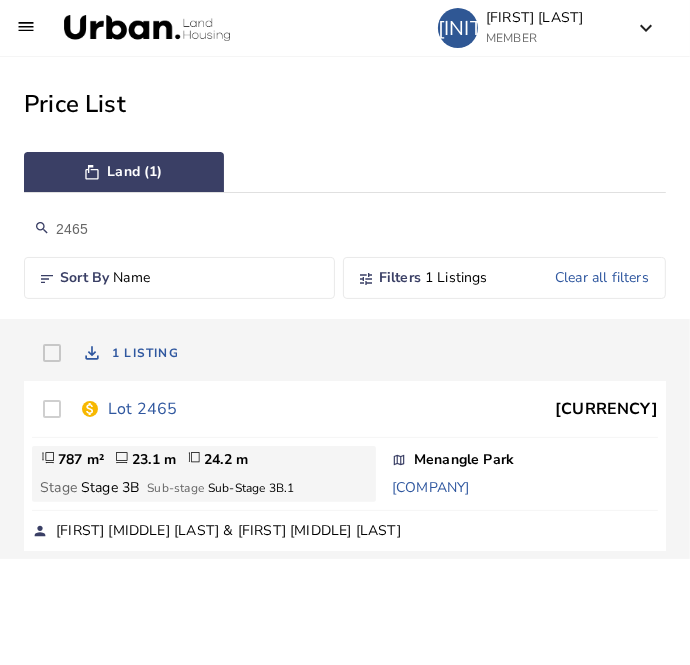 click on "2465" at bounding box center (345, 229) 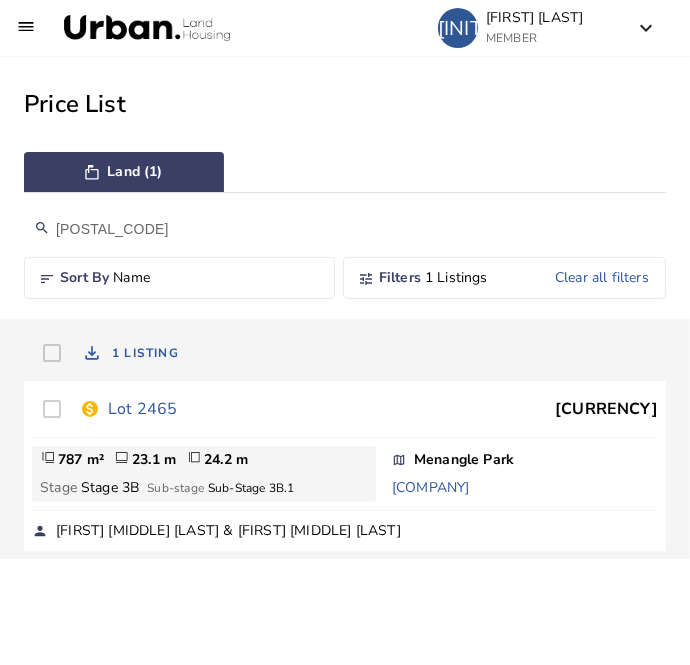 type on "[POSTAL_CODE]" 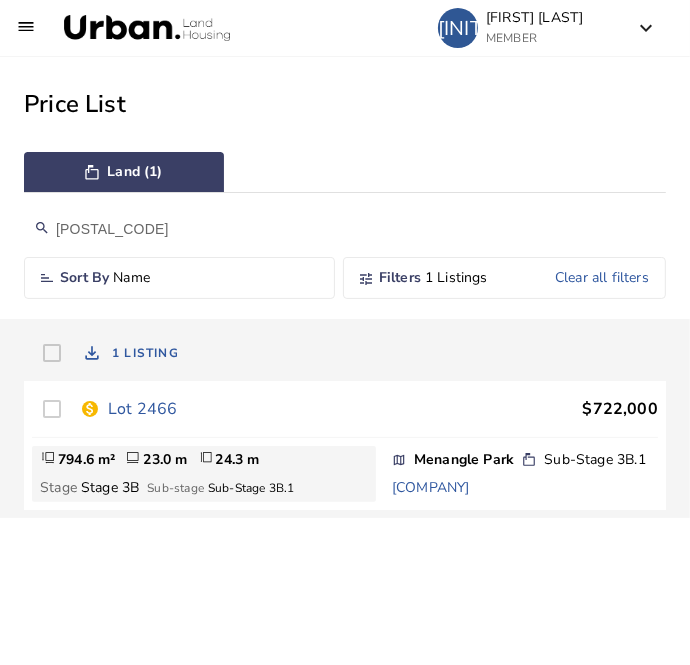 click on "Lot 2466" at bounding box center [142, 409] 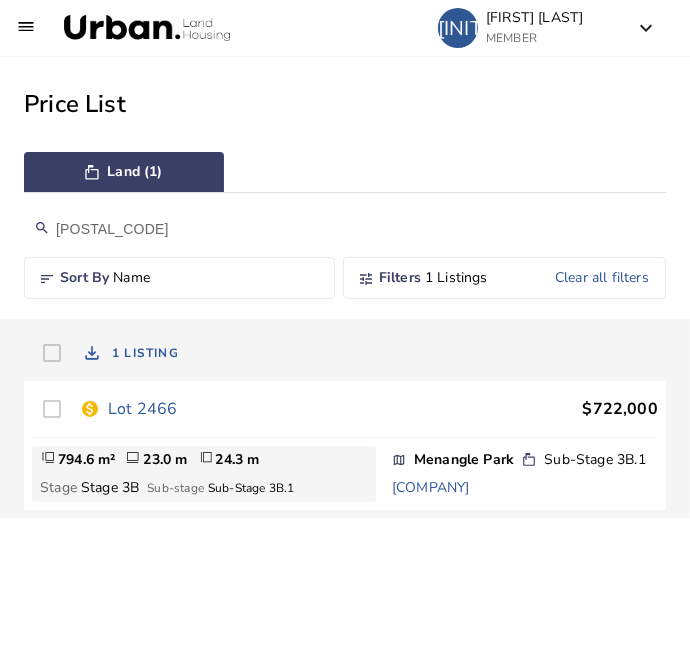 click on "Lot 2466" at bounding box center (142, 409) 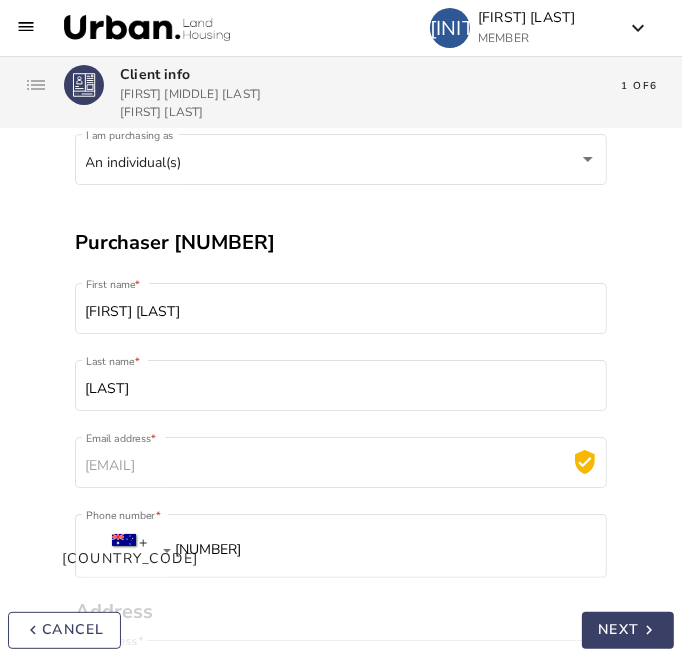 click on "keyboard_arrow_left cancel Next keyboard_arrow_right" at bounding box center (341, 634) 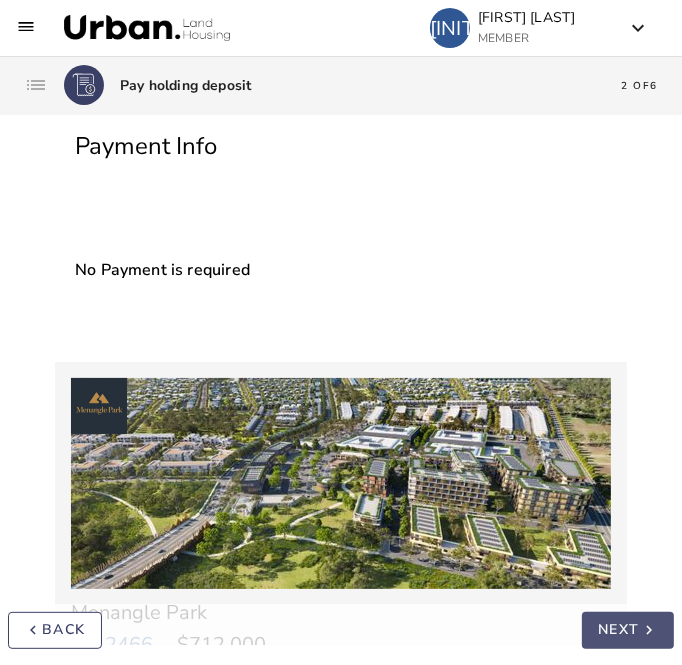 click on "Next" at bounding box center [619, 630] 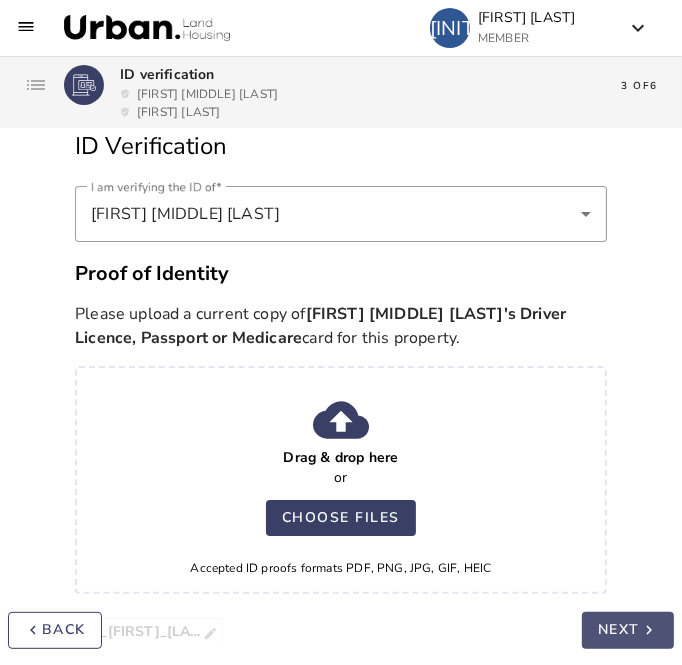 click on "Next" at bounding box center (619, 630) 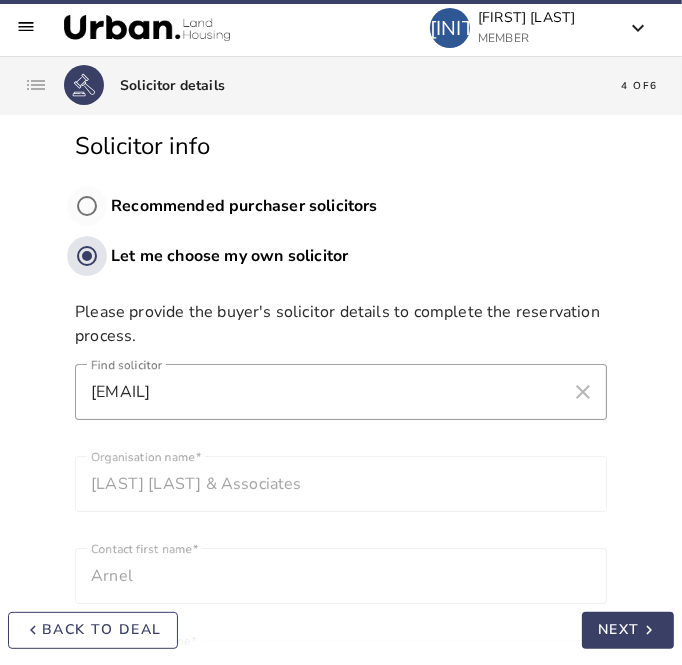 click on "NEXT" at bounding box center [619, 630] 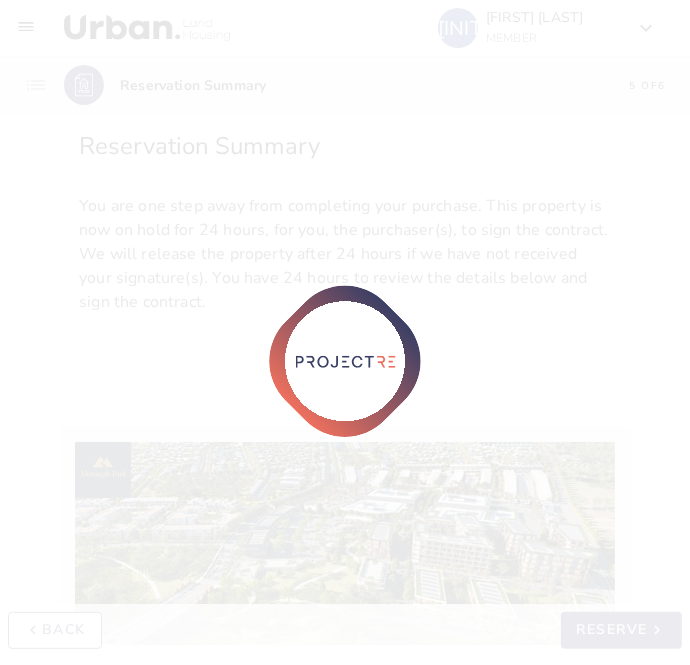 click on "Loading Reservation Summary" at bounding box center (345, 332) 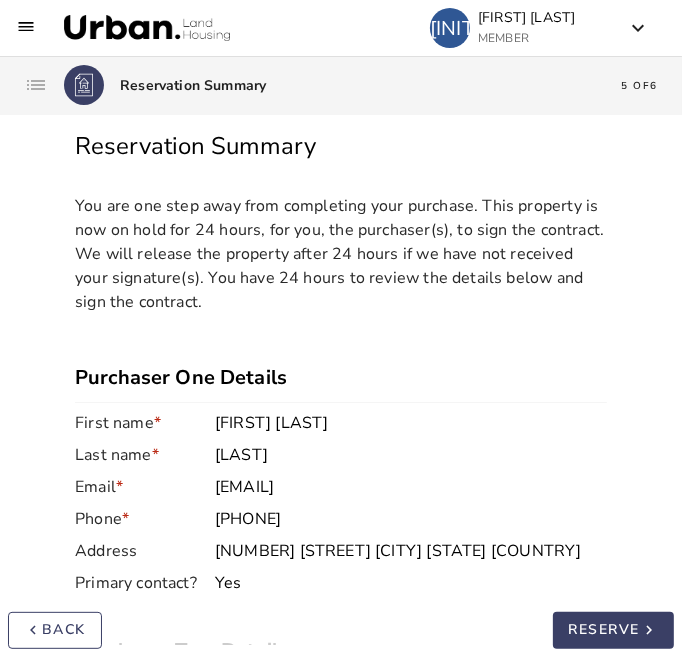 click on "RESERVE" at bounding box center (605, 630) 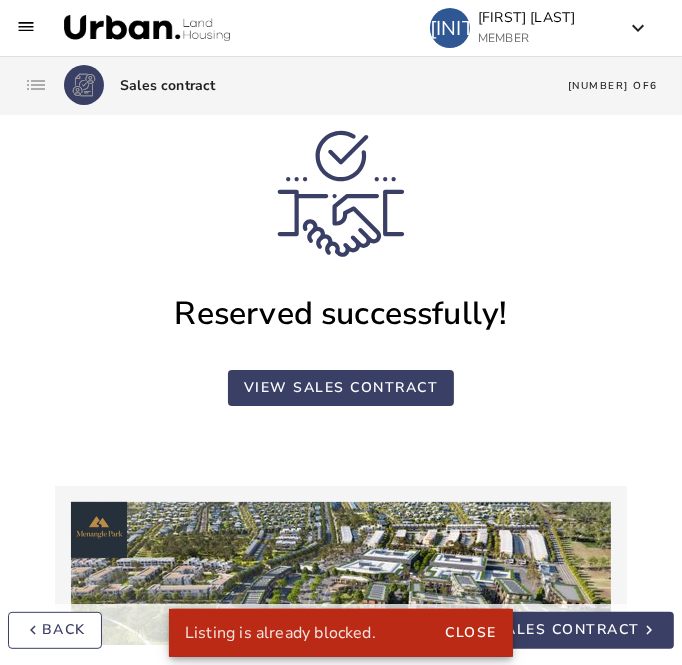 click on "view sales contract" at bounding box center (341, 387) 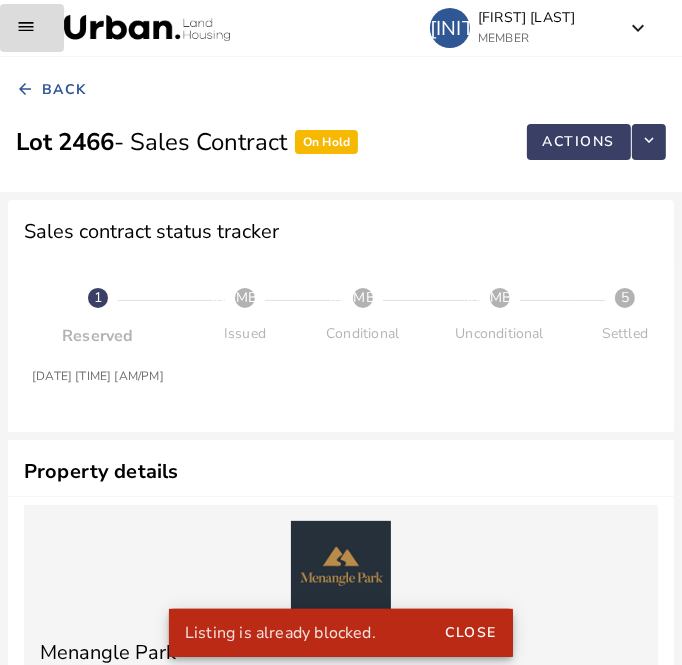 click at bounding box center [32, 28] 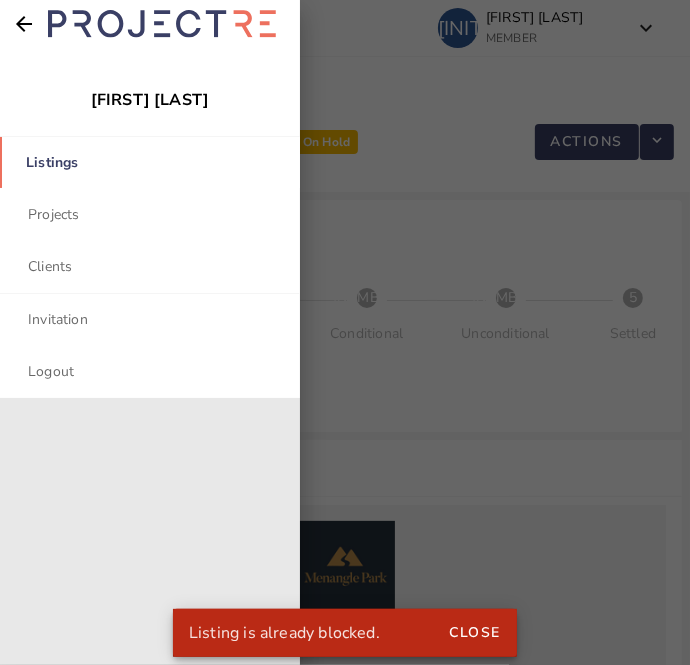 click on "Listings" at bounding box center (150, 162) 